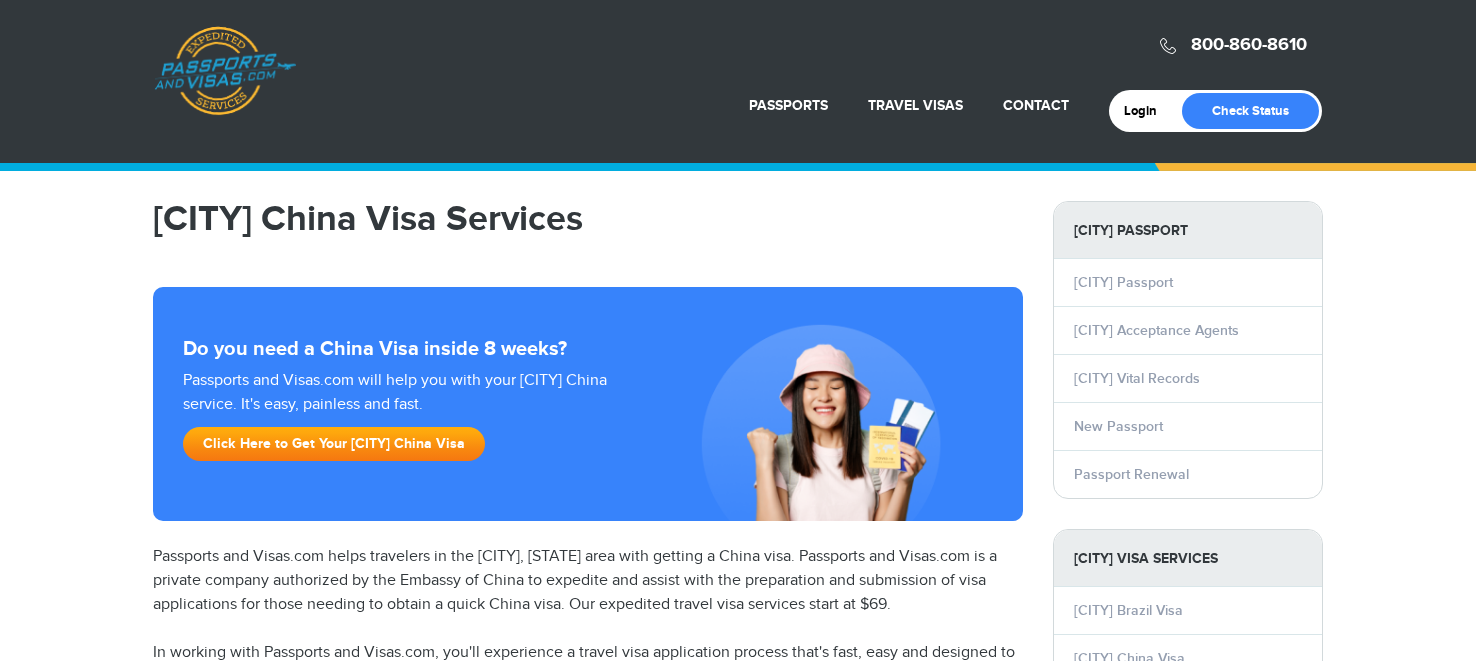 scroll, scrollTop: 0, scrollLeft: 0, axis: both 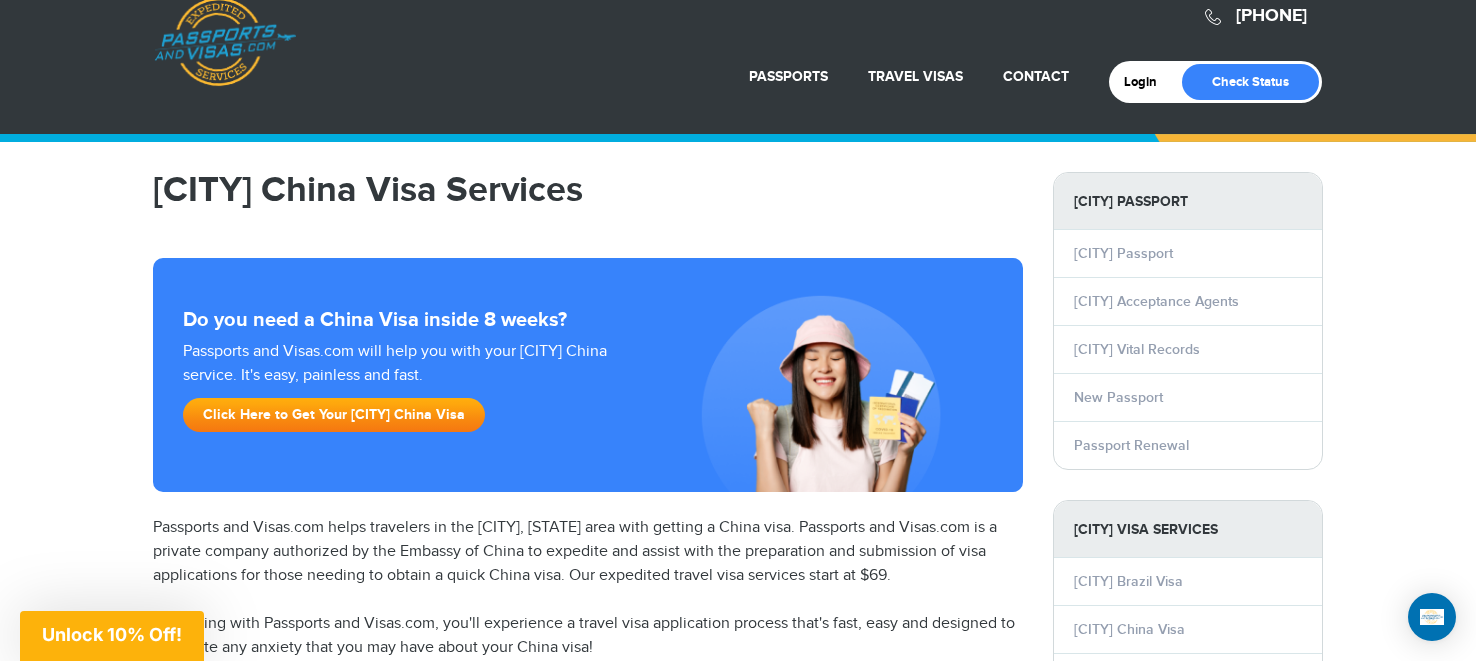 click on "West Palm Beach Passport" at bounding box center (1188, 201) 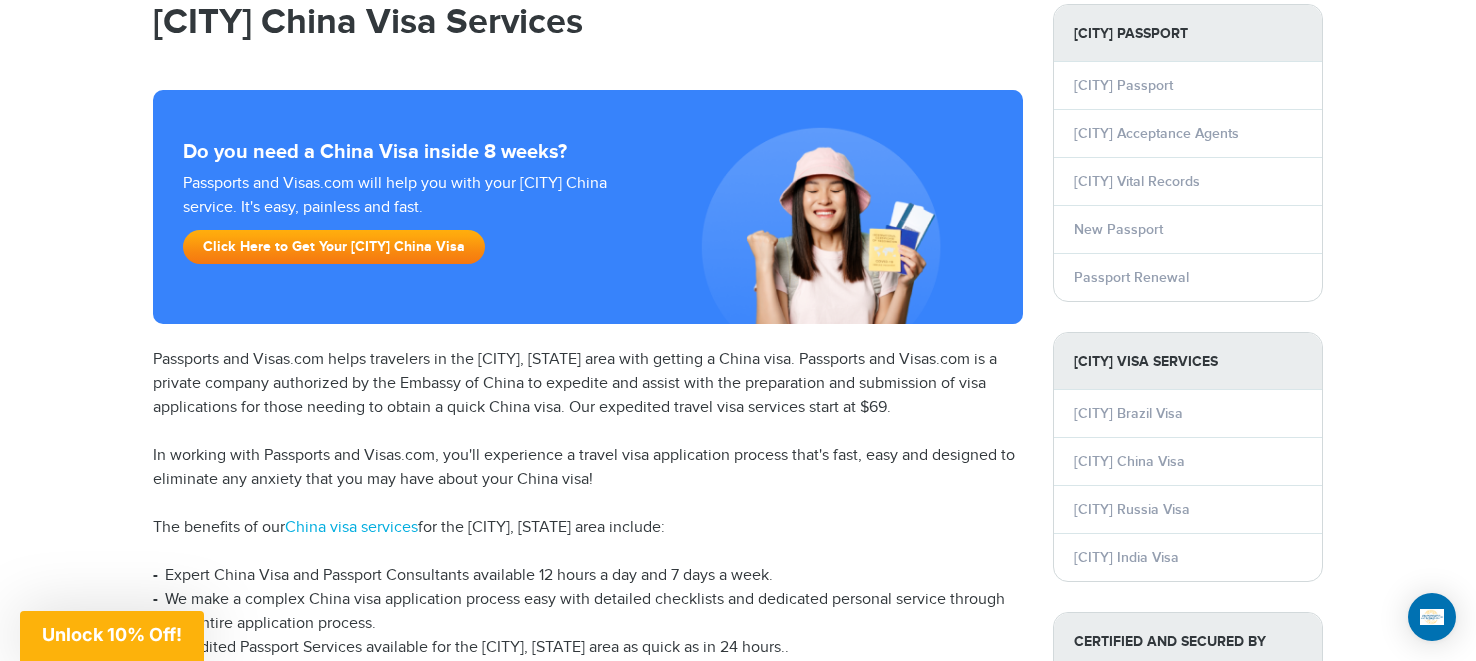 scroll, scrollTop: 213, scrollLeft: 0, axis: vertical 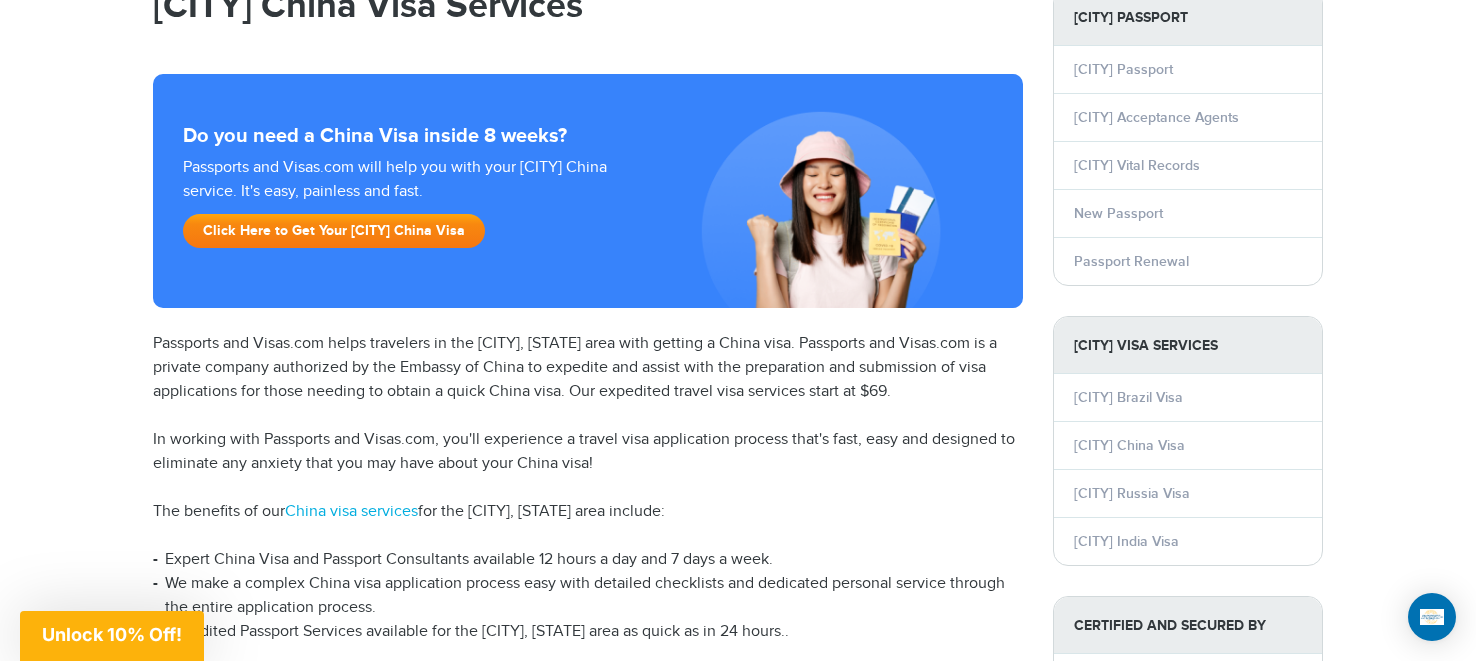 click on "Click Here to Get Your West Palm Beach China Visa" at bounding box center (334, 231) 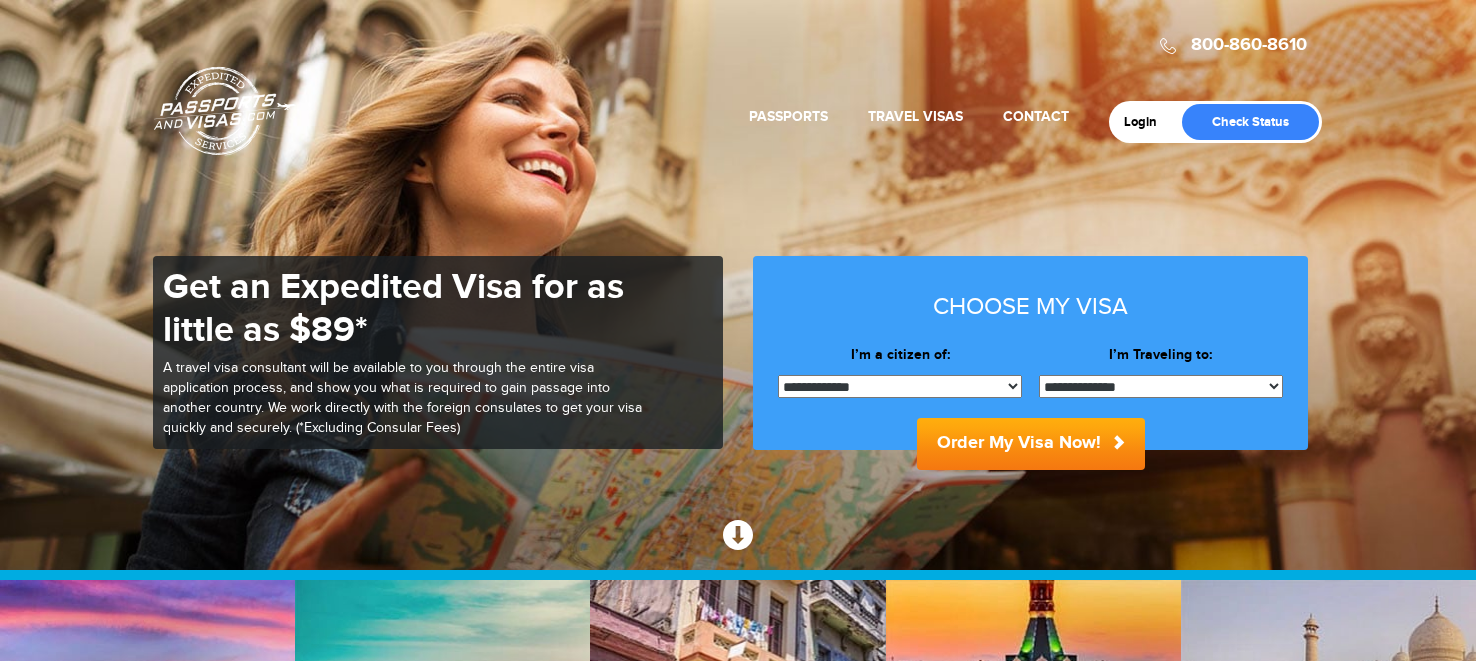 scroll, scrollTop: 0, scrollLeft: 0, axis: both 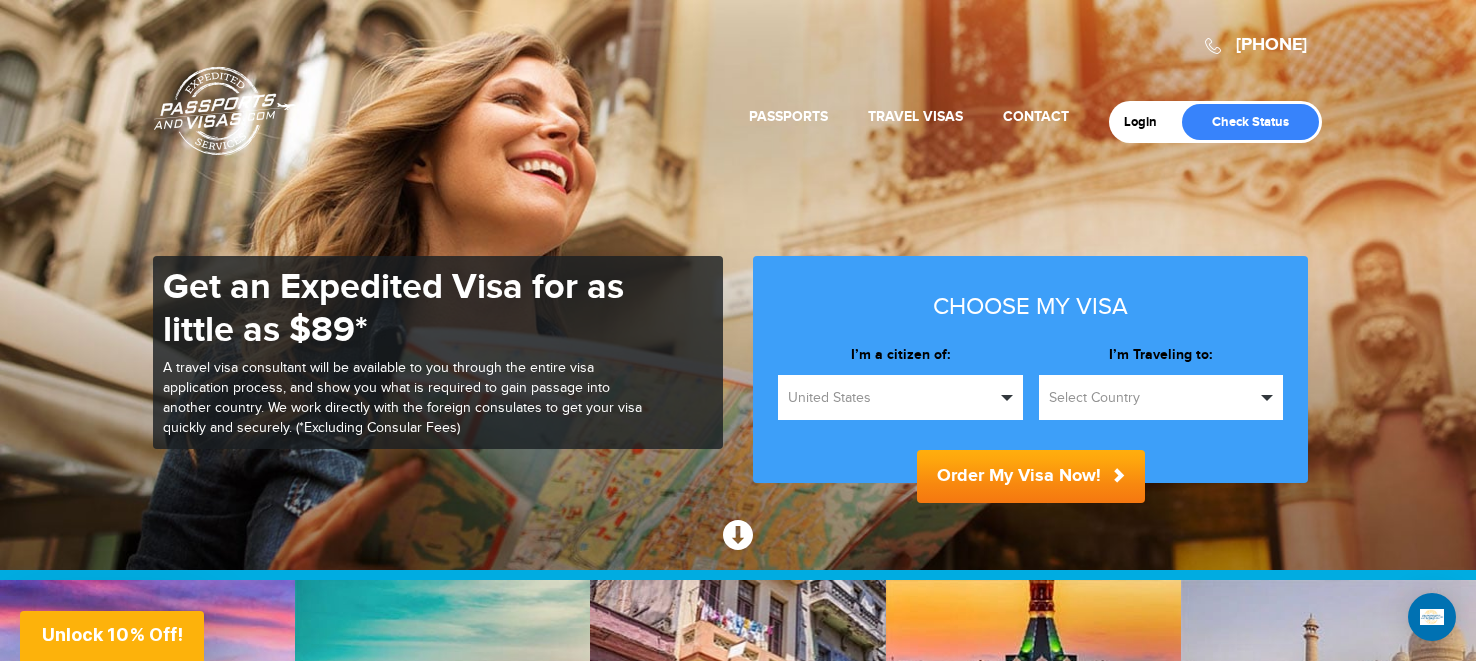 click on "Select Country" at bounding box center (1152, 398) 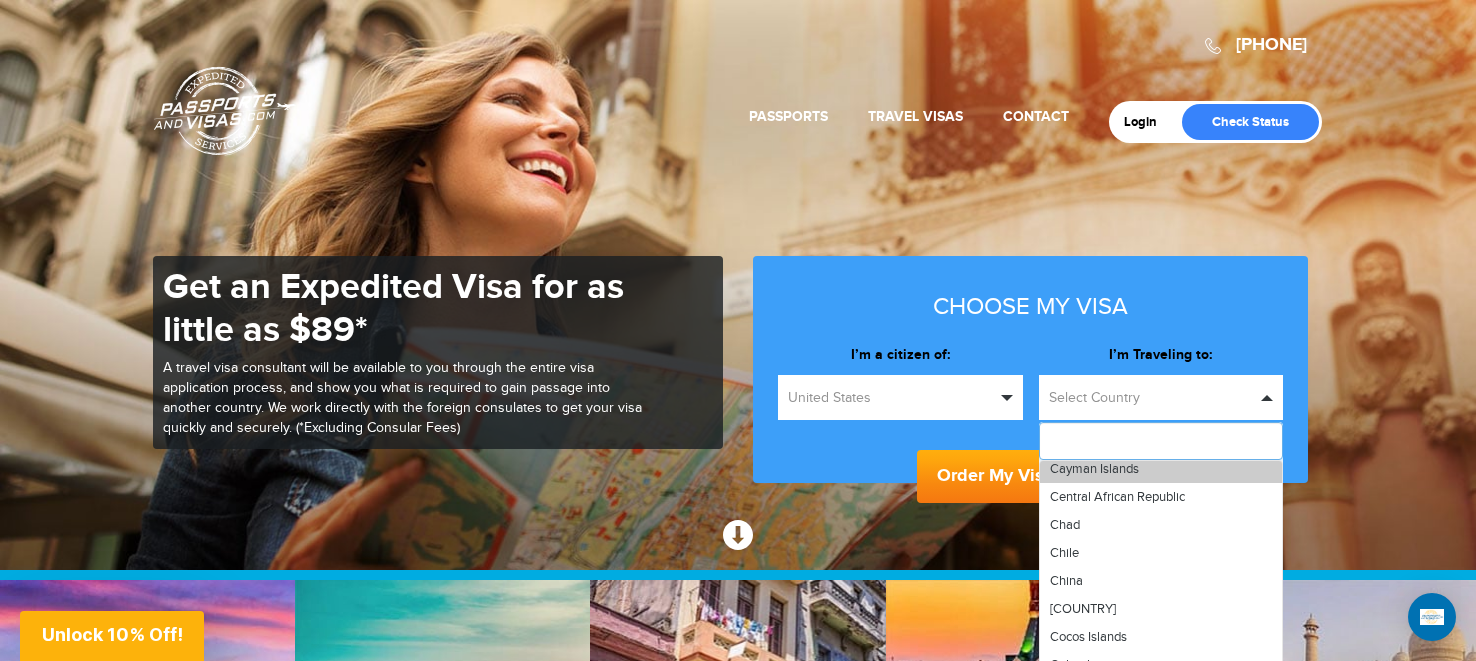 scroll, scrollTop: 1153, scrollLeft: 0, axis: vertical 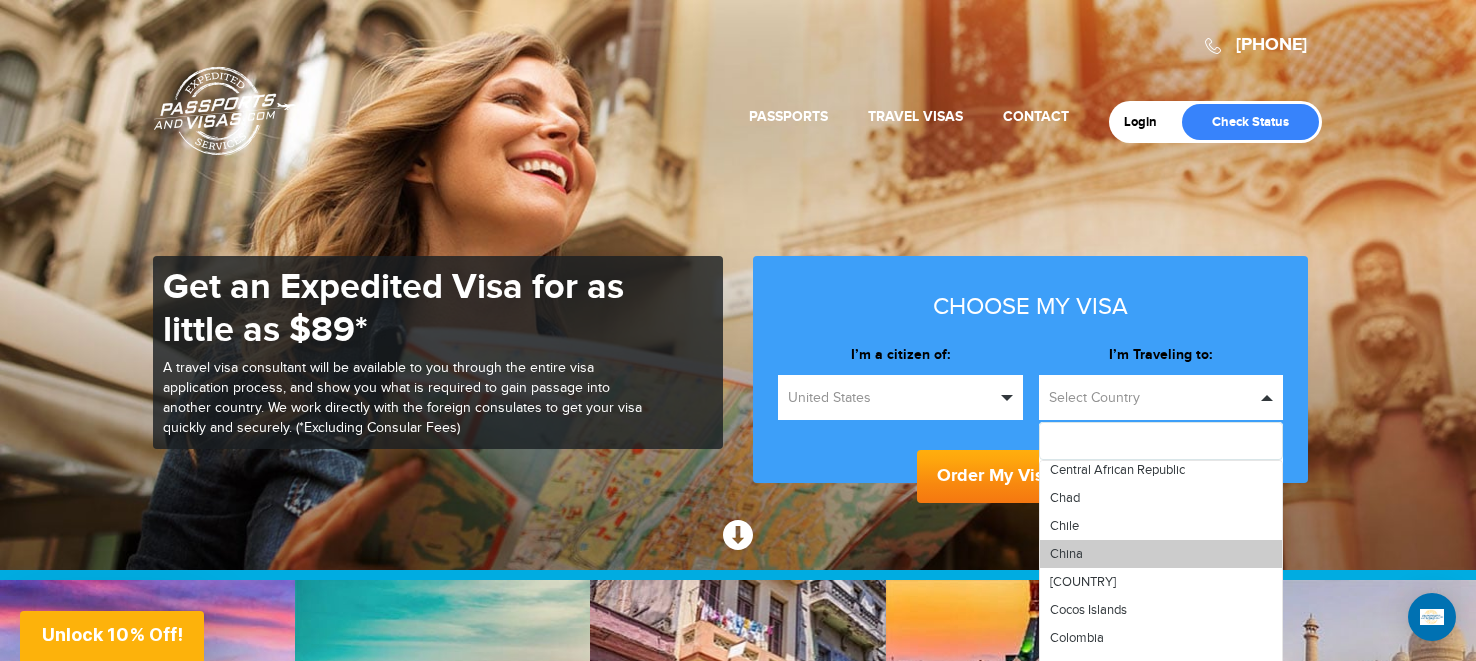 click on "China" at bounding box center (1161, 554) 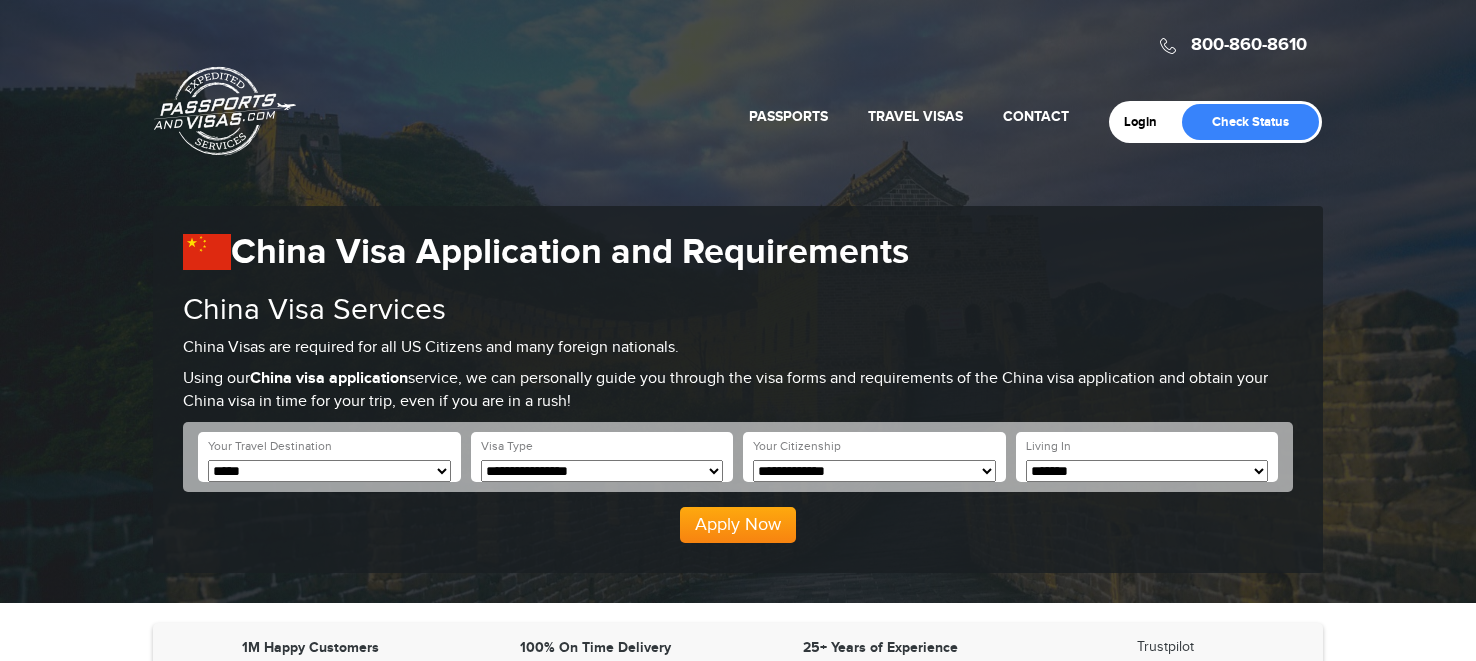 scroll, scrollTop: 9, scrollLeft: 0, axis: vertical 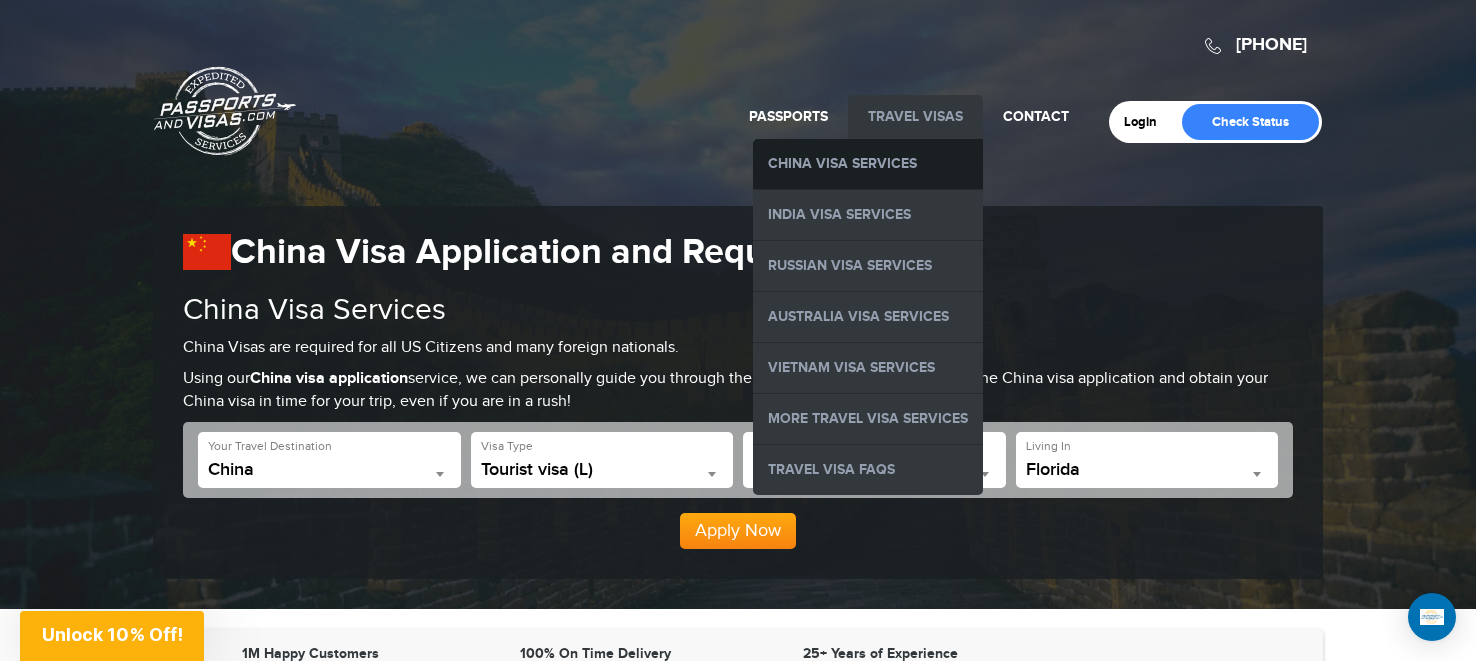 click on "China Visa Services" at bounding box center (868, 164) 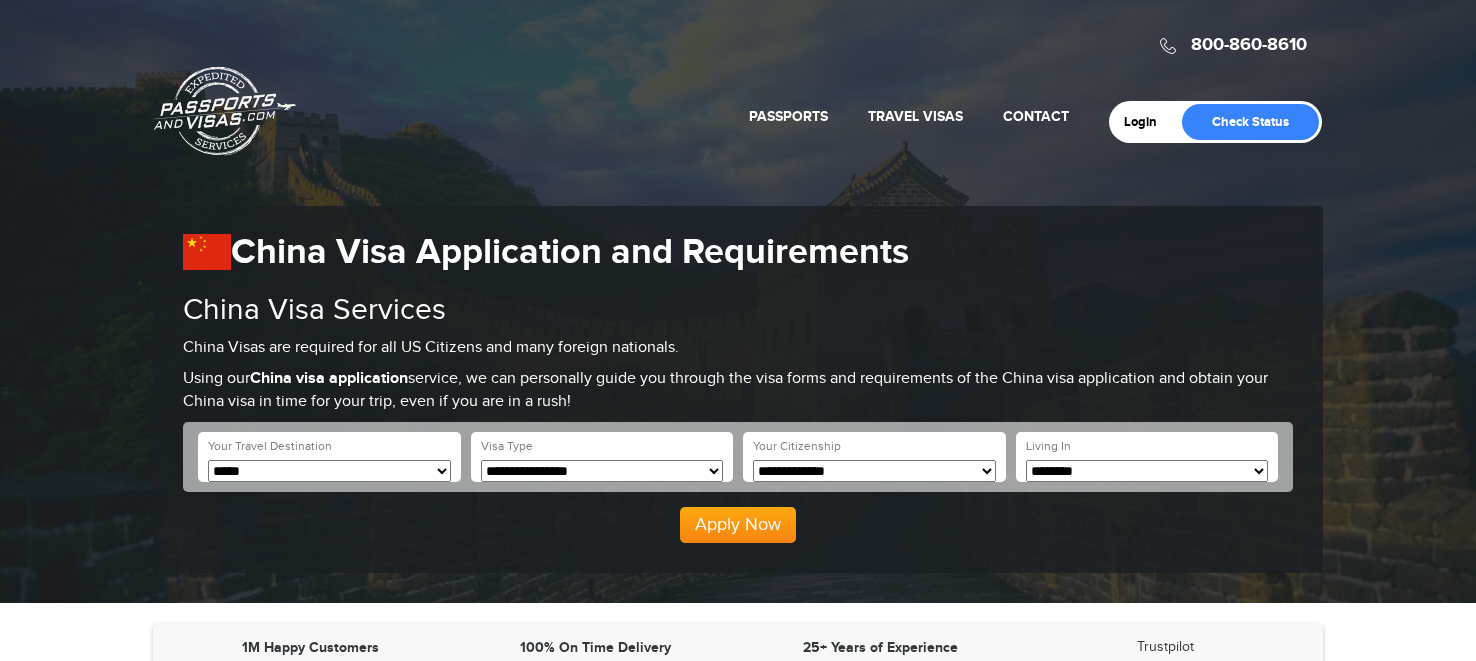 scroll, scrollTop: 0, scrollLeft: 0, axis: both 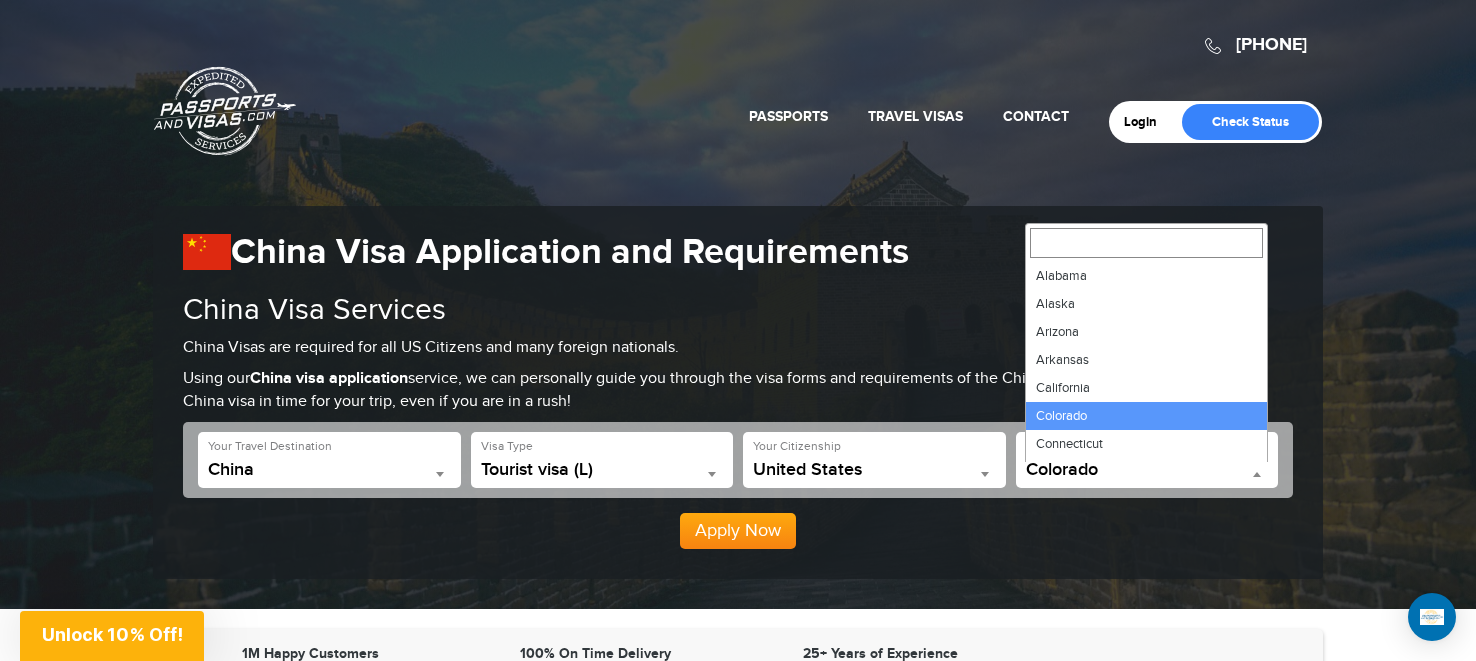 click on "Colorado" at bounding box center [1147, 474] 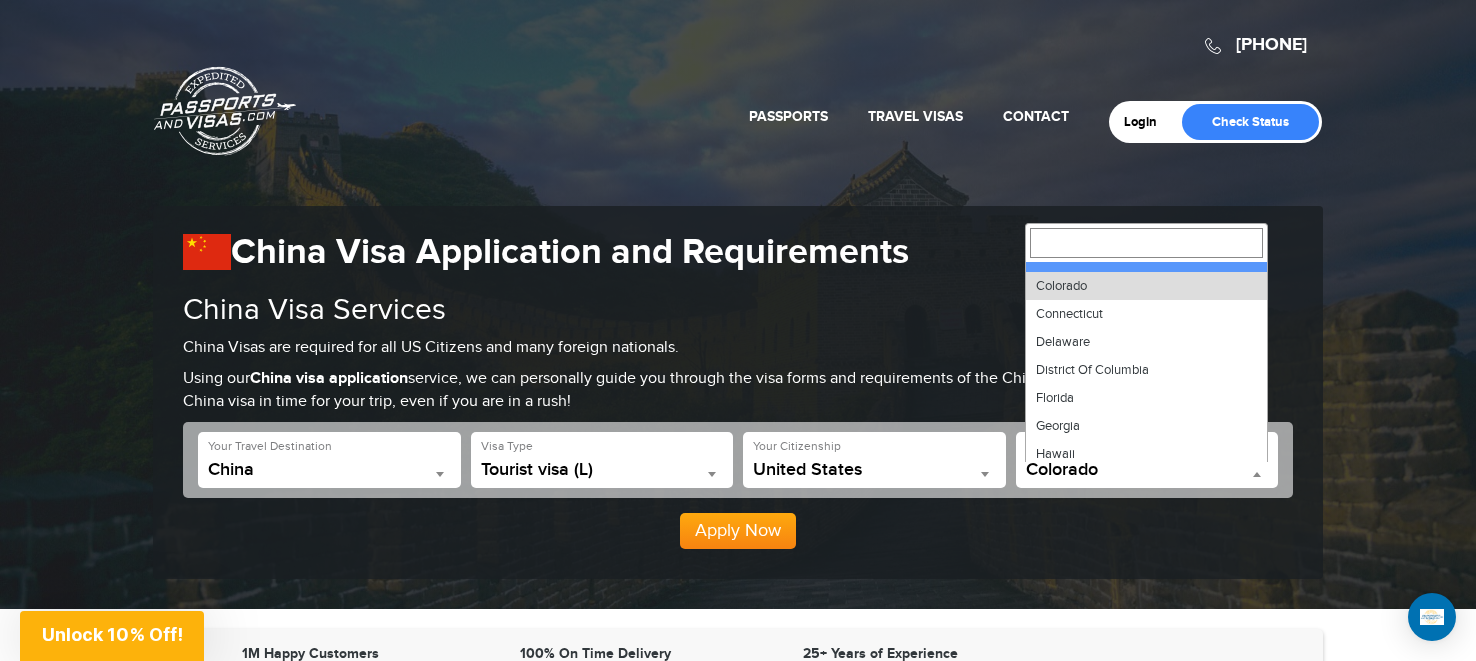scroll, scrollTop: 139, scrollLeft: 0, axis: vertical 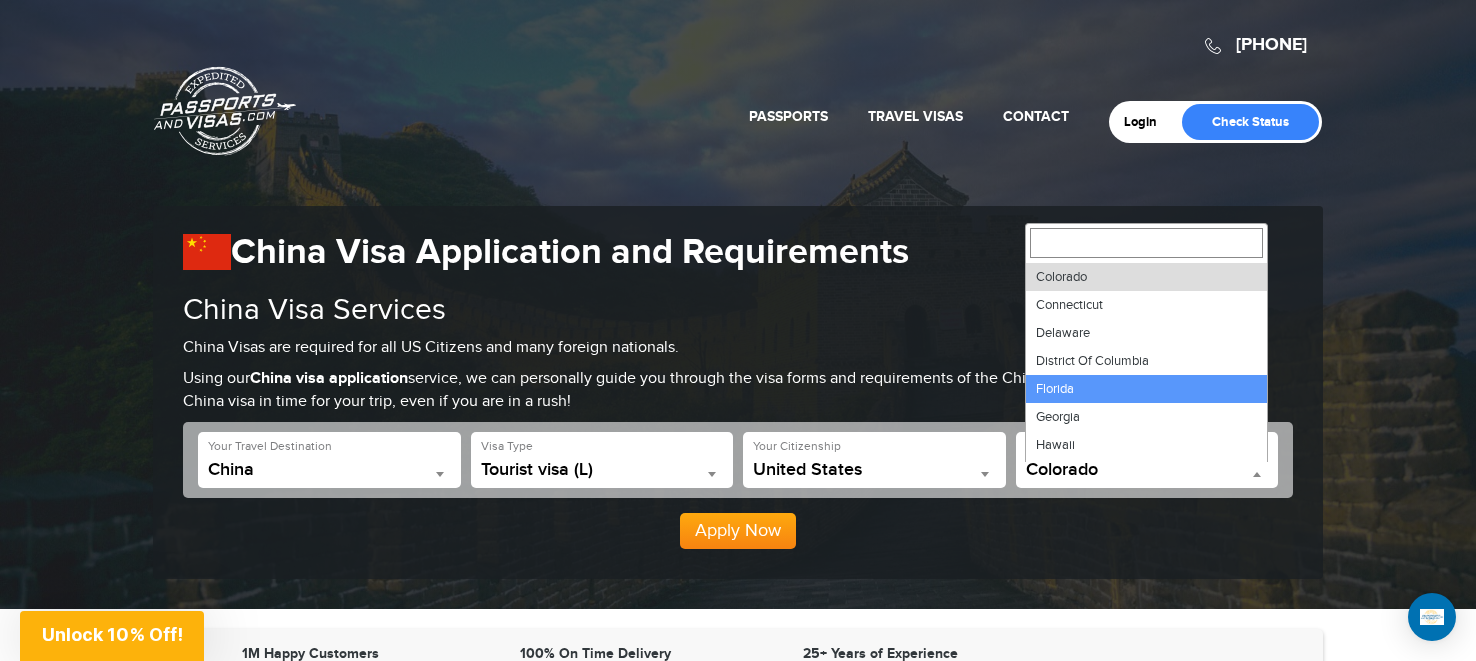 select on "**" 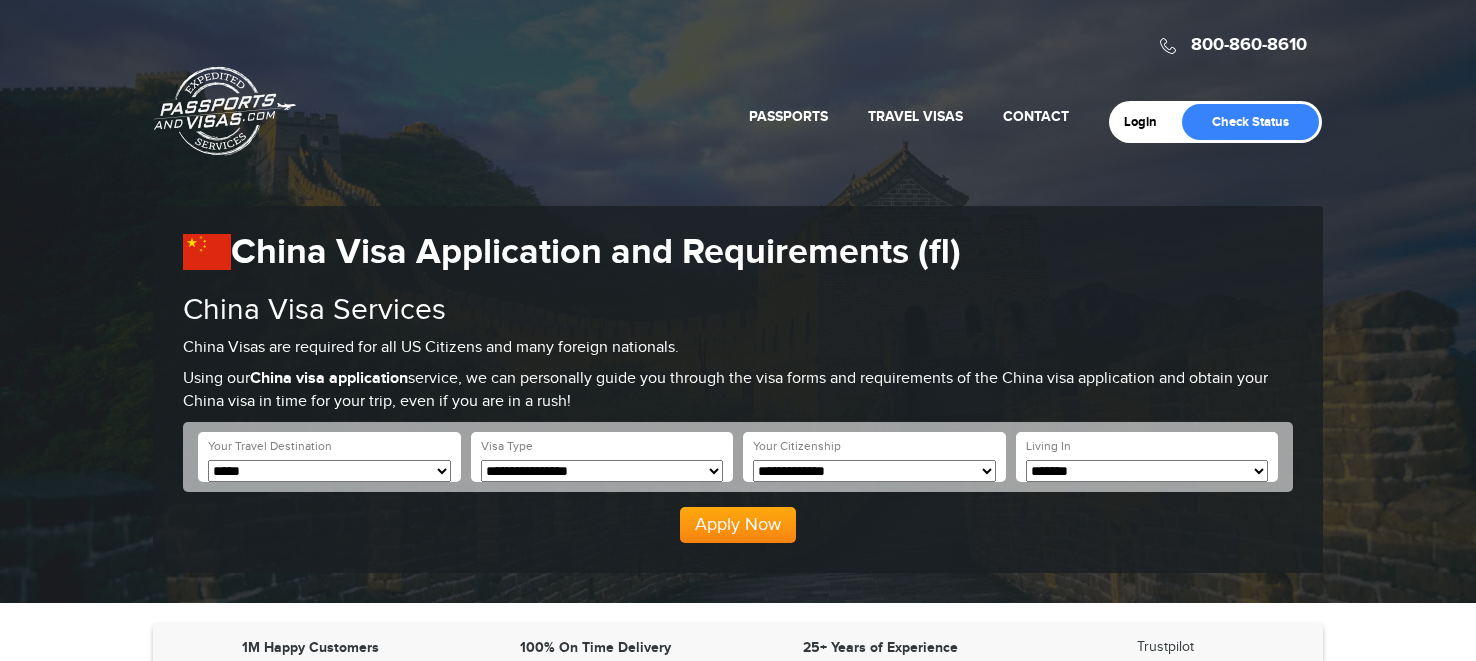 scroll, scrollTop: 0, scrollLeft: 0, axis: both 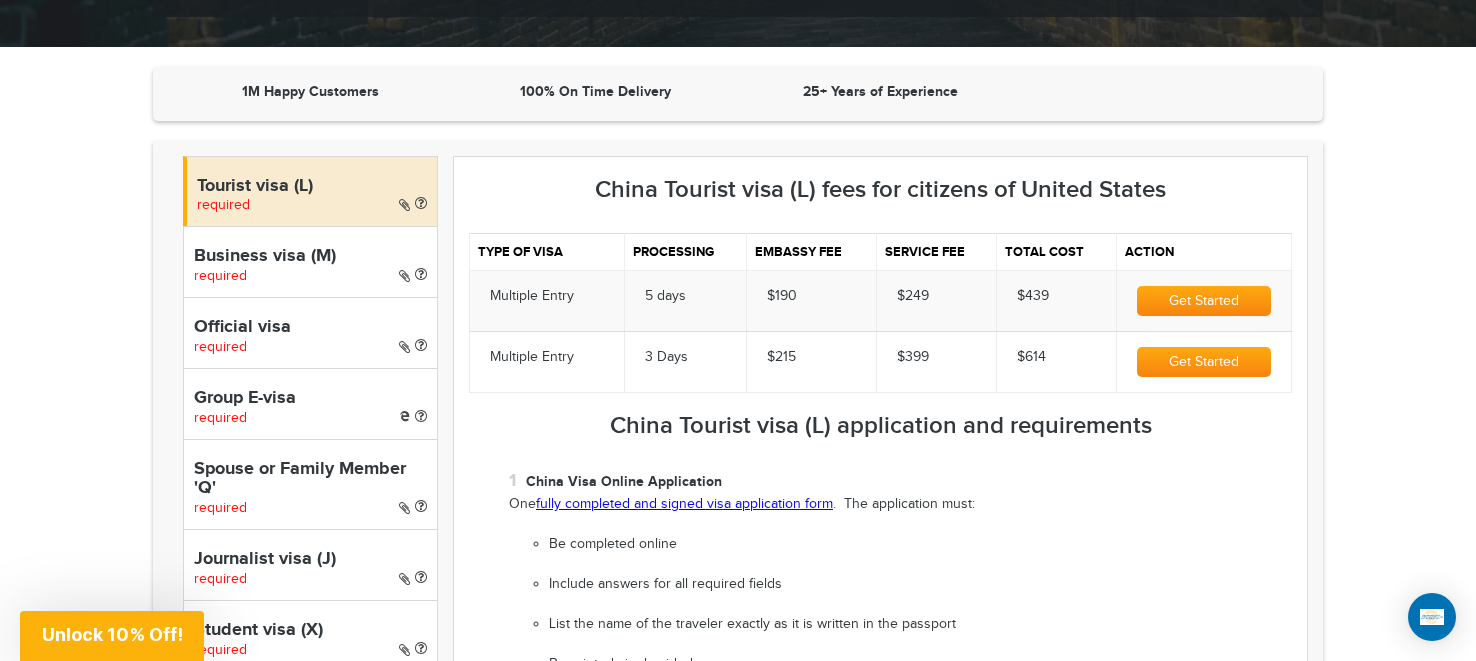 click on "fully completed and signed visa application form" at bounding box center [684, 504] 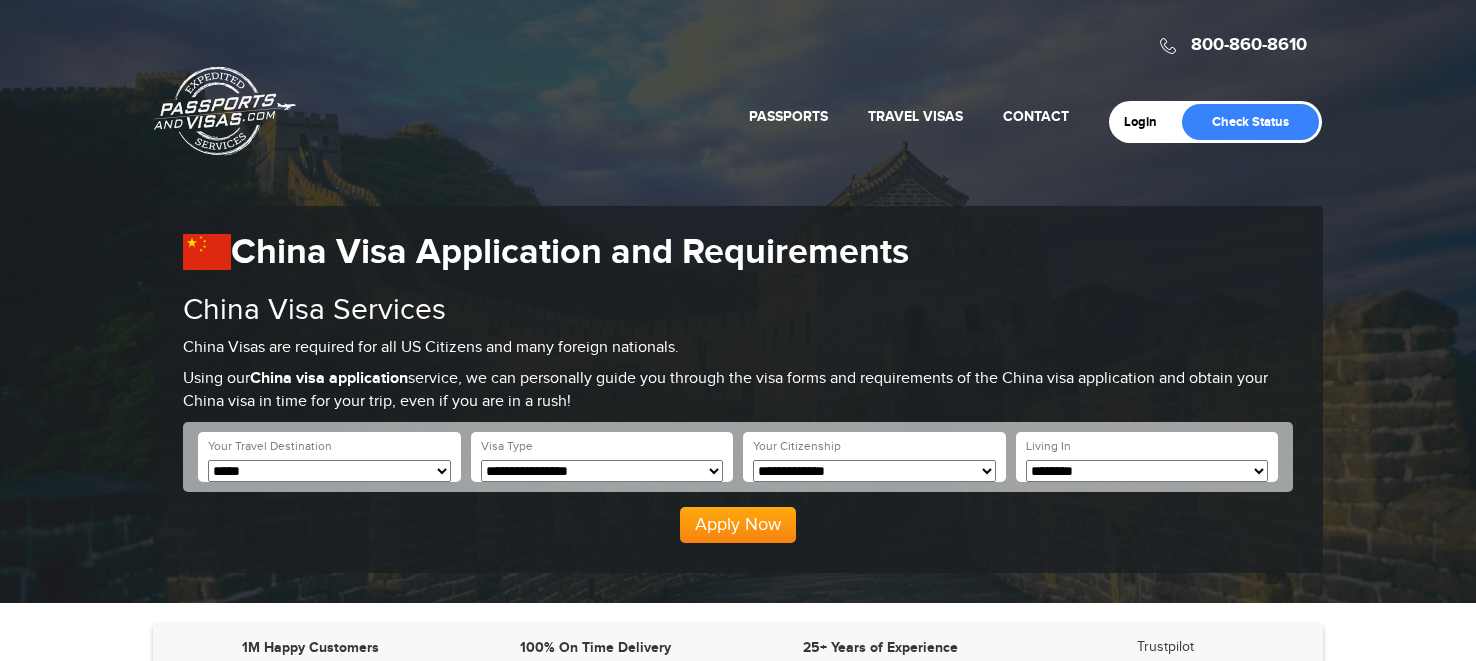 scroll, scrollTop: 0, scrollLeft: 0, axis: both 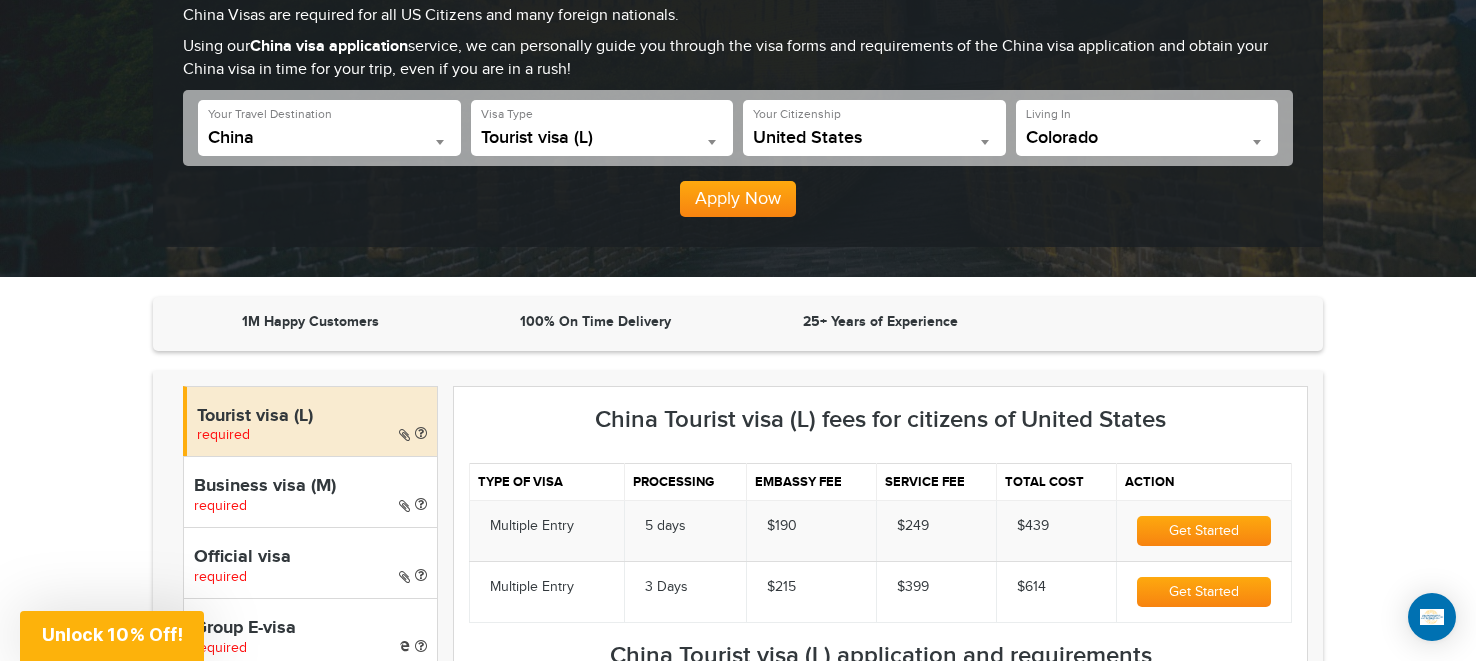 click on "Unlock 10% Off!" at bounding box center (112, 634) 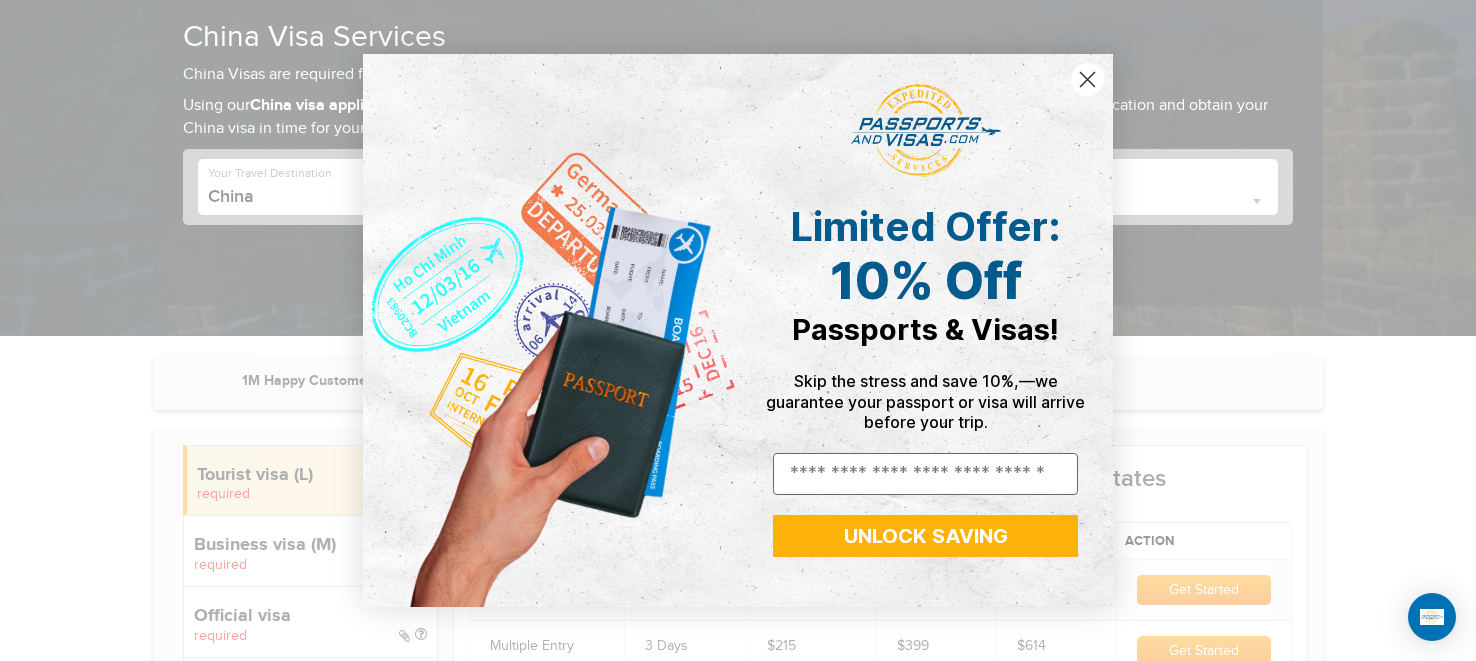 scroll, scrollTop: 272, scrollLeft: 0, axis: vertical 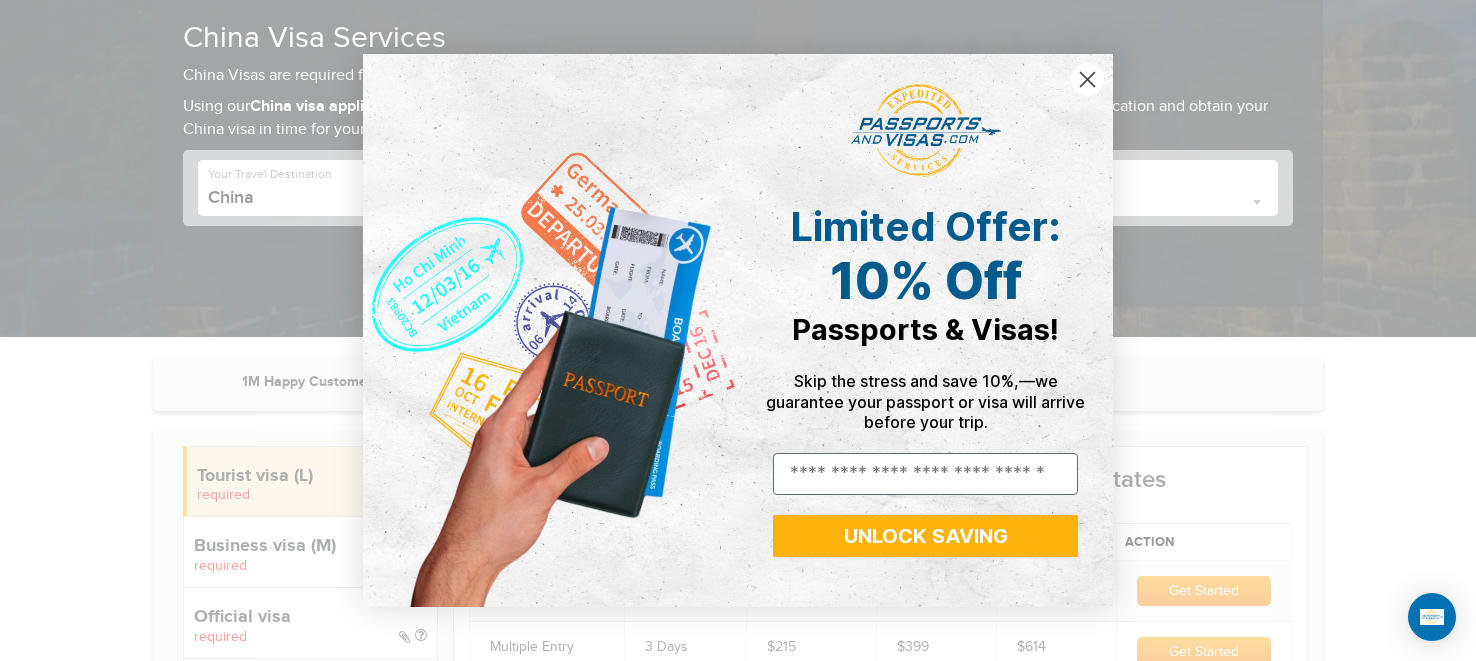 click 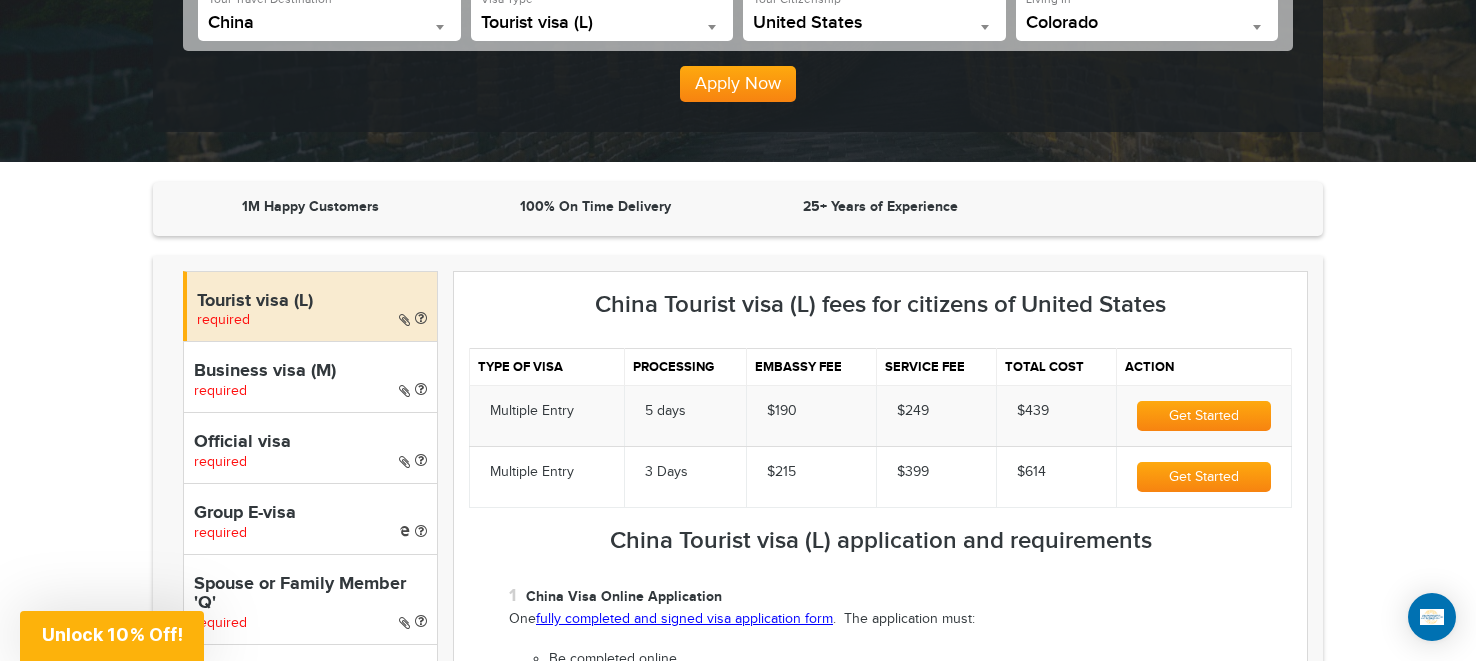 scroll, scrollTop: 448, scrollLeft: 0, axis: vertical 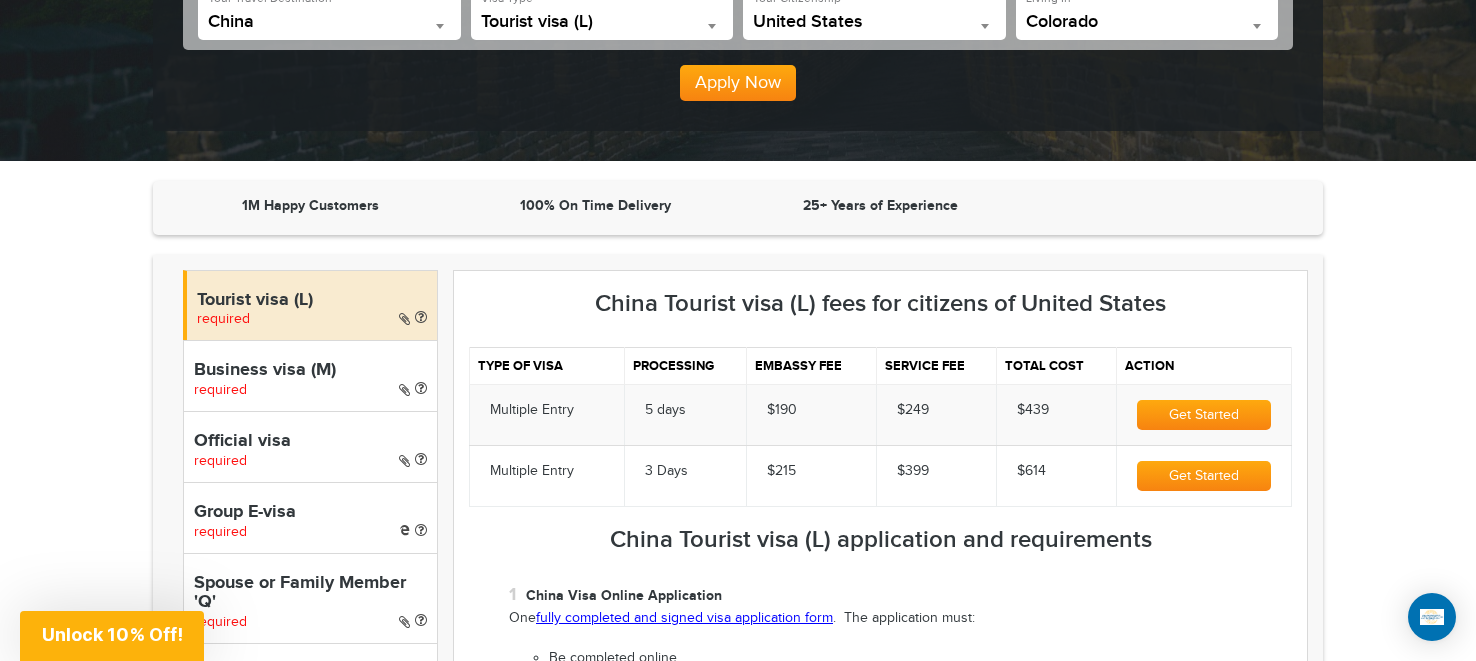 click on "Get Started" at bounding box center (1204, 415) 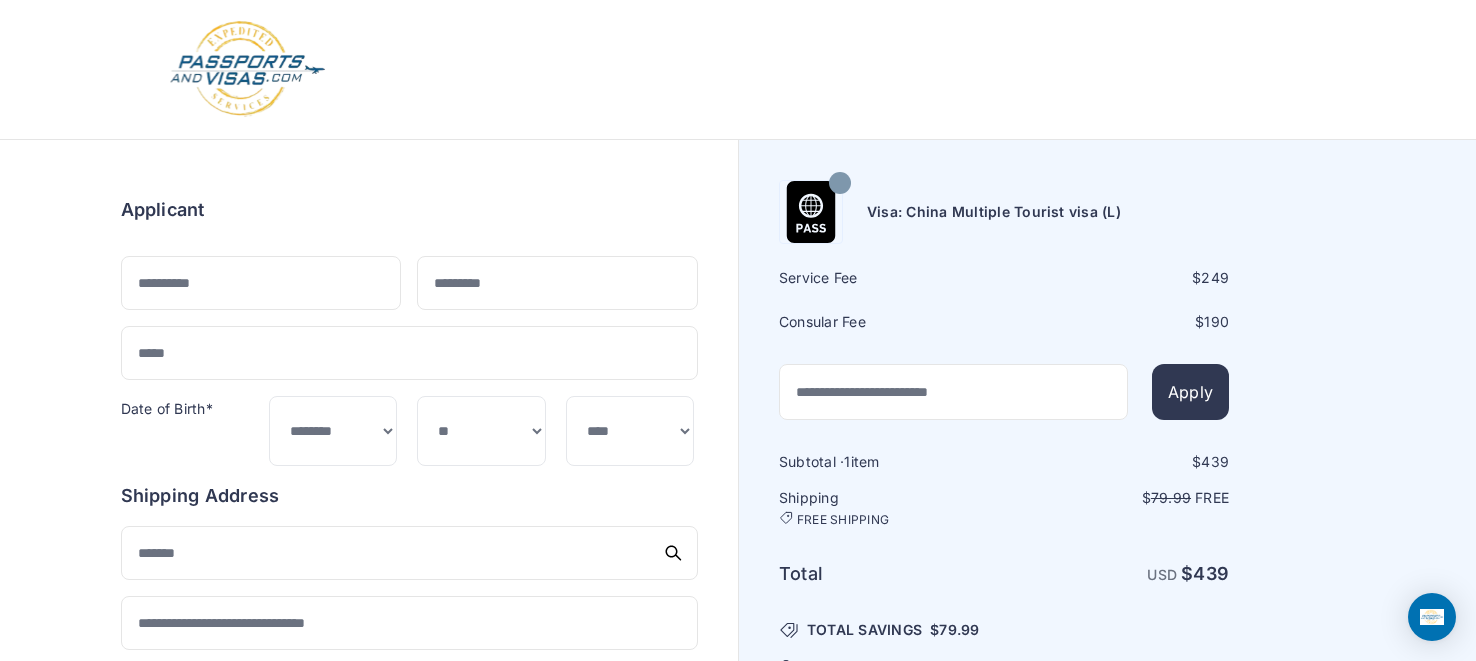 scroll, scrollTop: 0, scrollLeft: 0, axis: both 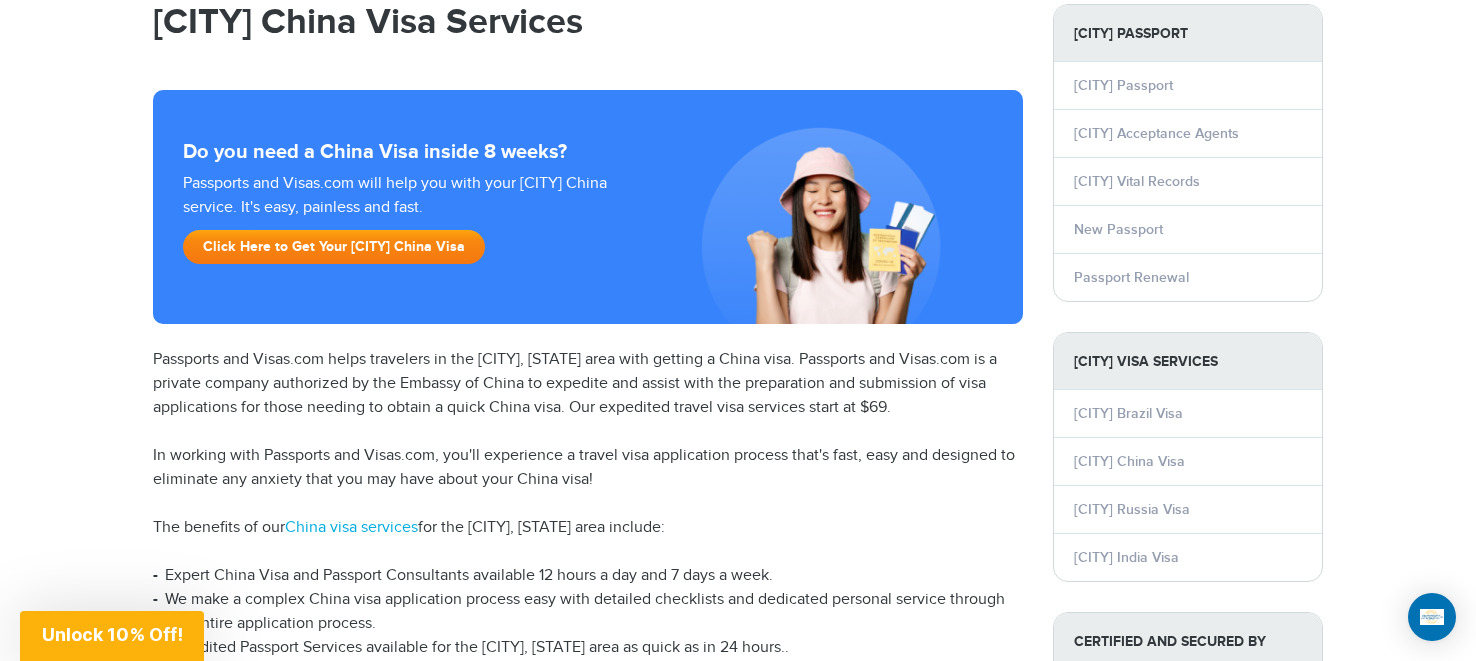 click on "Click Here to Get Your West Palm Beach China Visa" at bounding box center [334, 247] 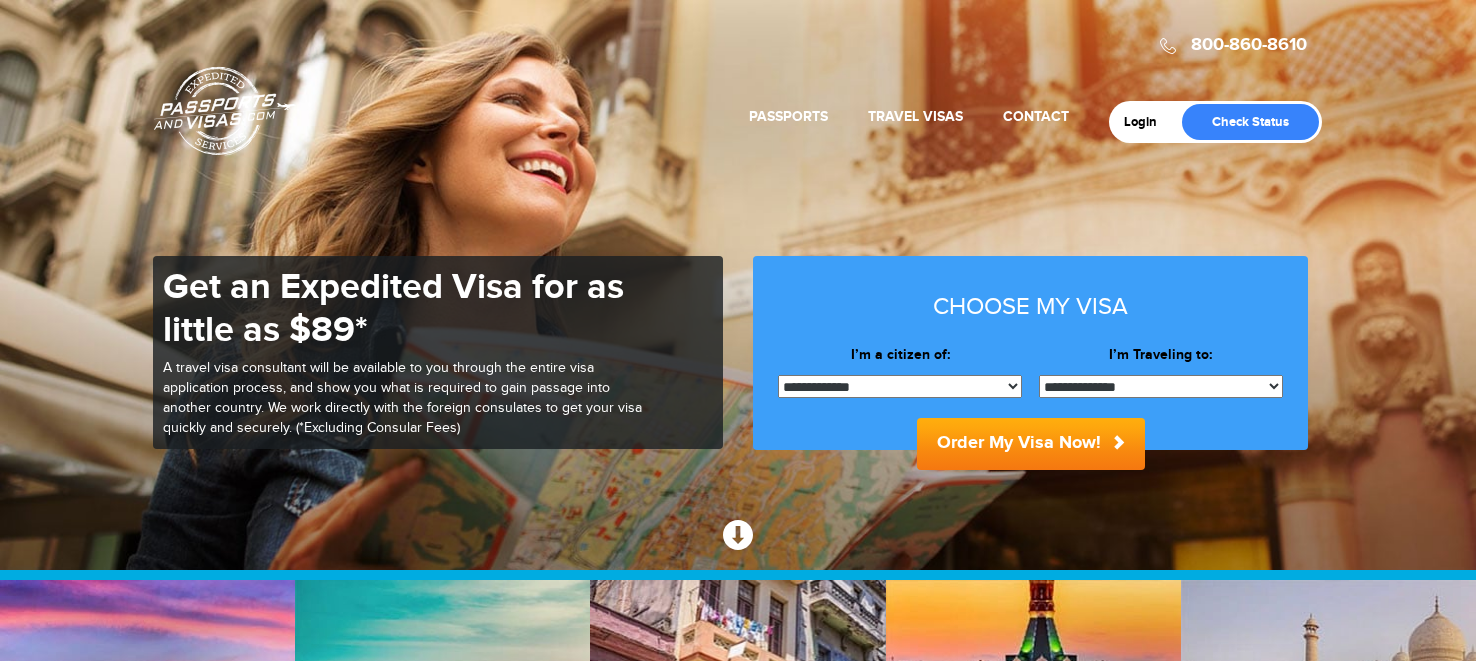 scroll, scrollTop: 0, scrollLeft: 0, axis: both 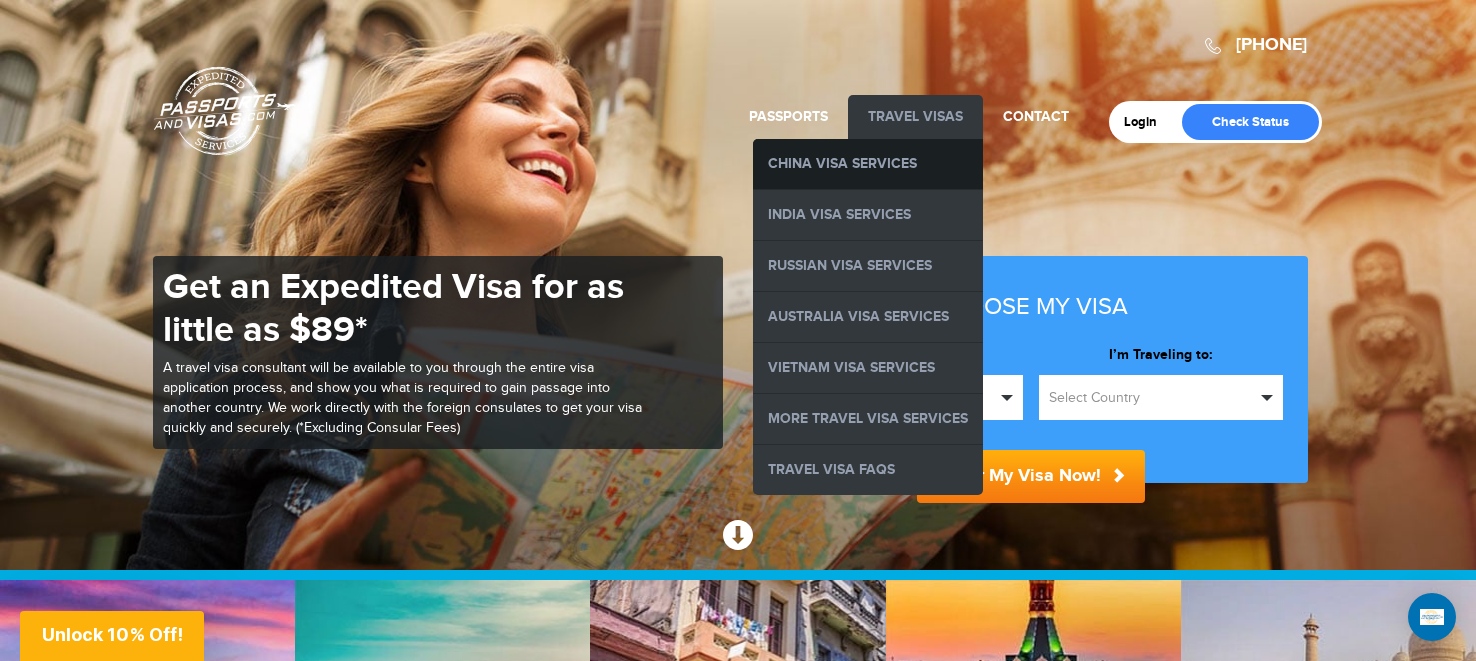 click on "China Visa Services" at bounding box center (868, 164) 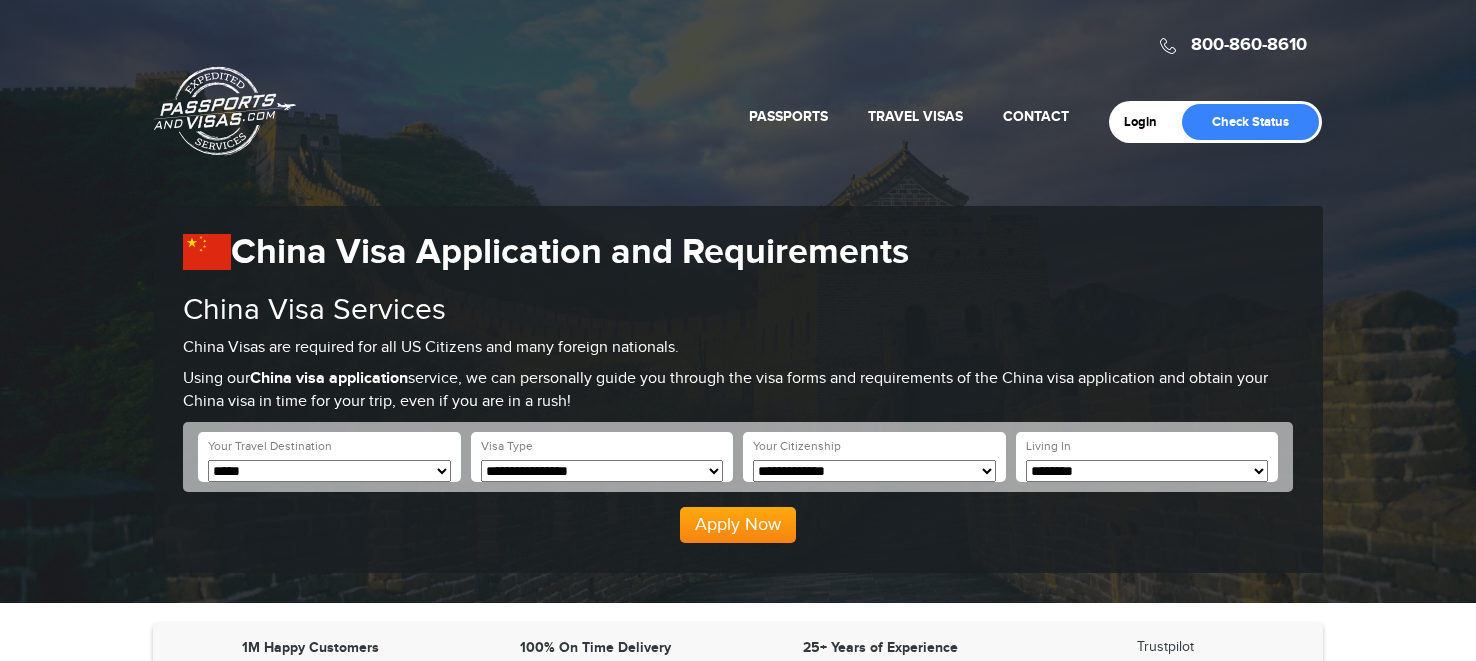 scroll, scrollTop: 0, scrollLeft: 0, axis: both 